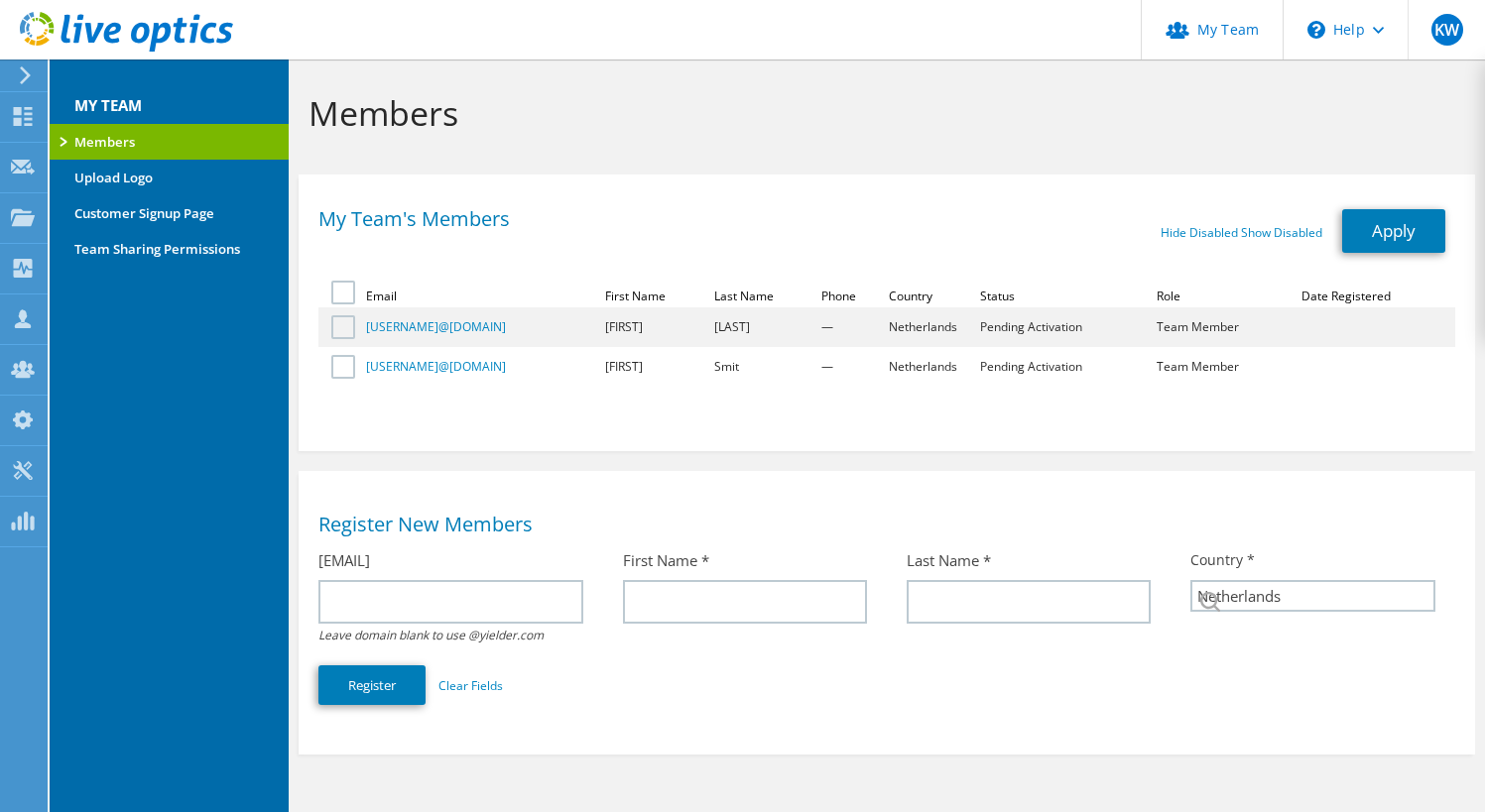 select on "160" 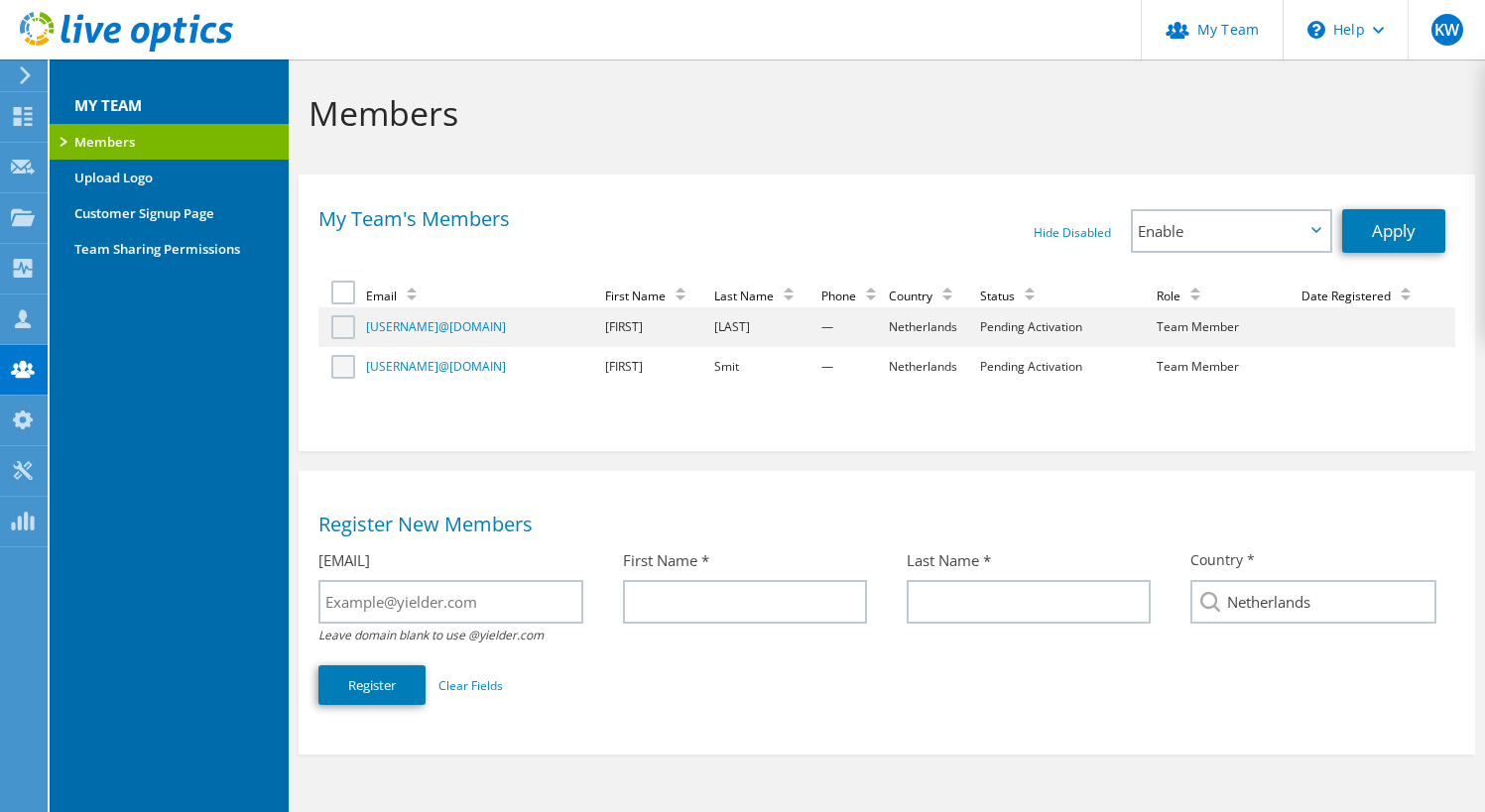 click at bounding box center [345, 367] 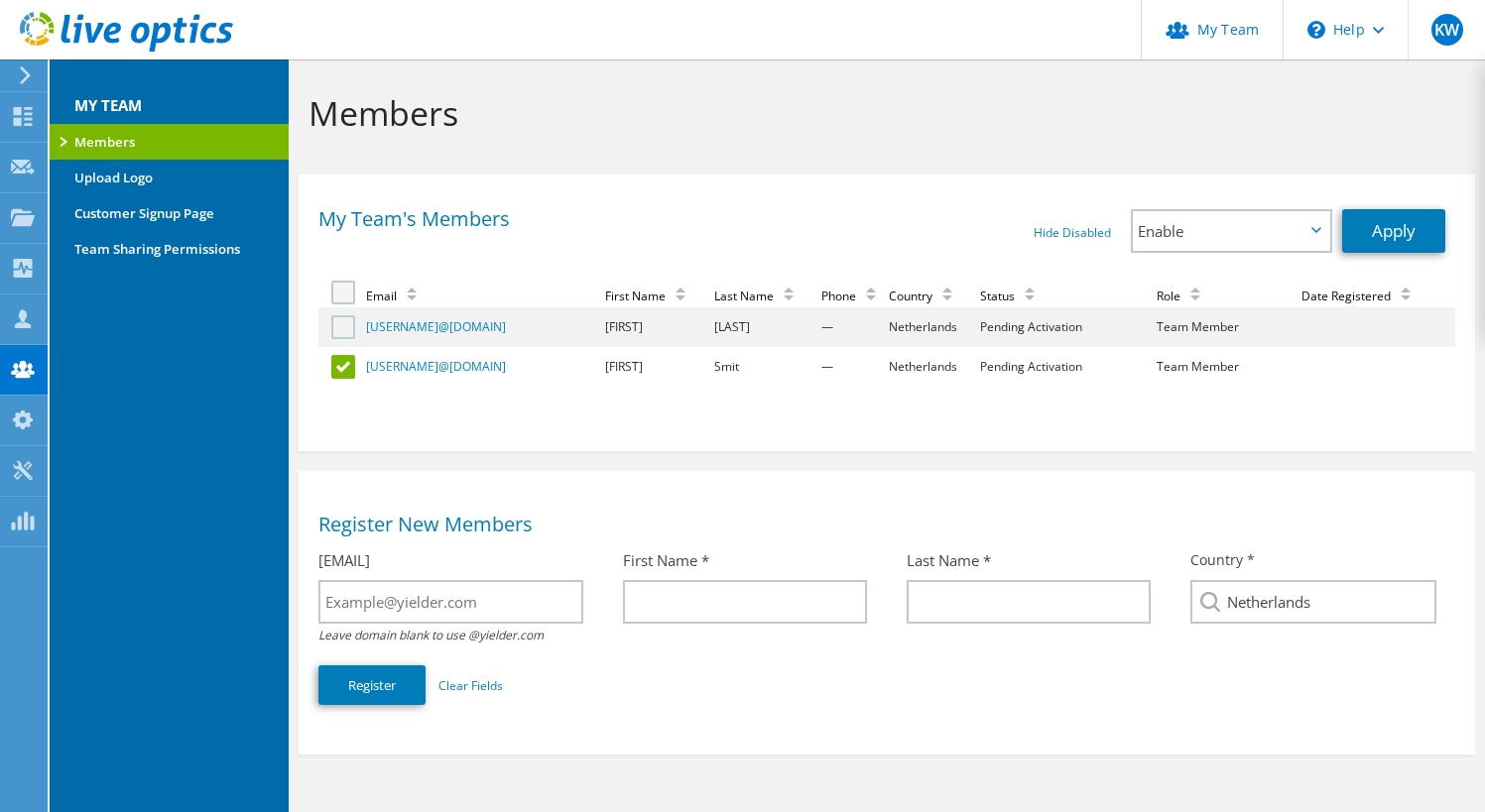 click at bounding box center (345, 292) 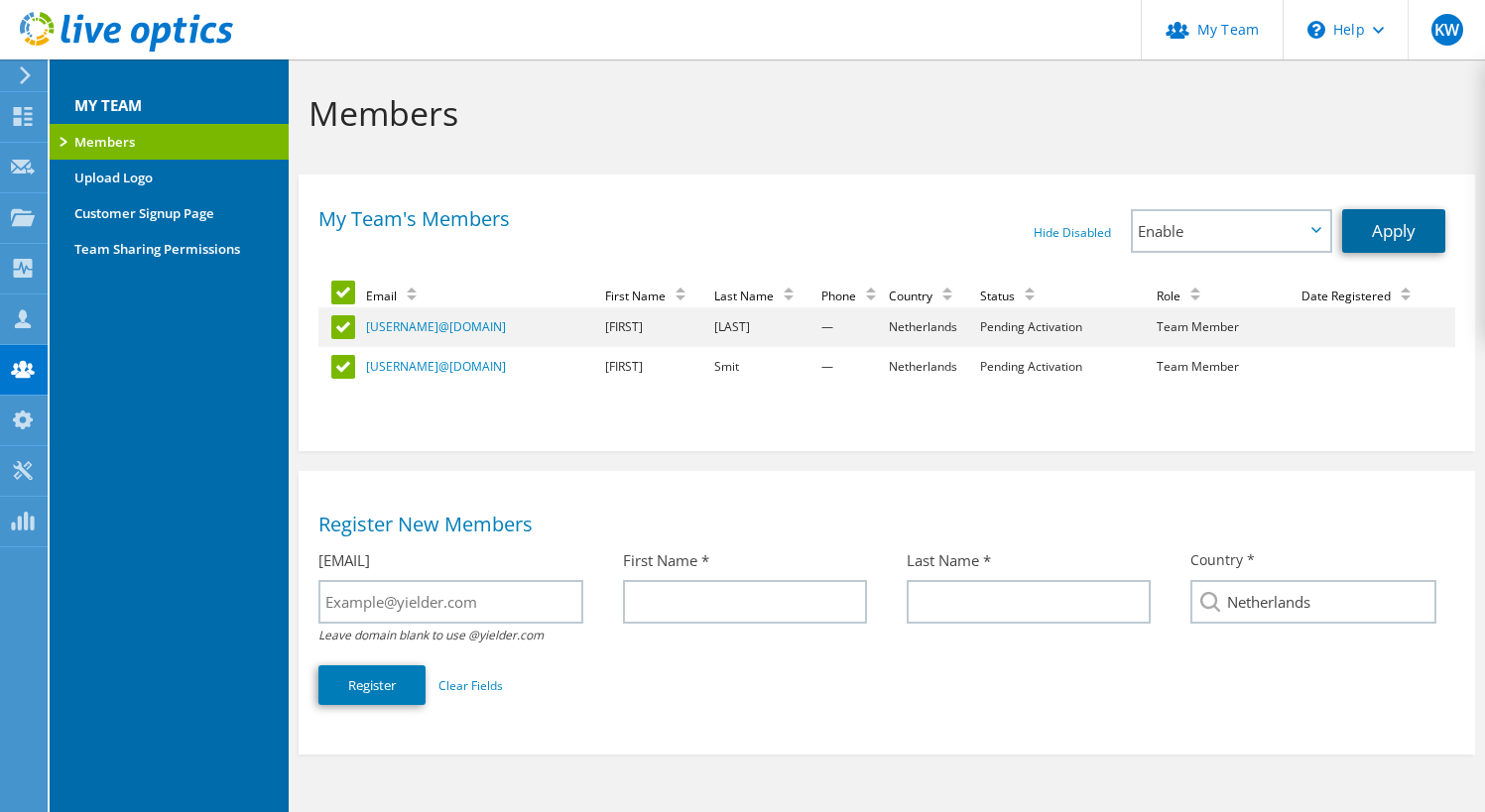 click on "Apply" at bounding box center (1394, 231) 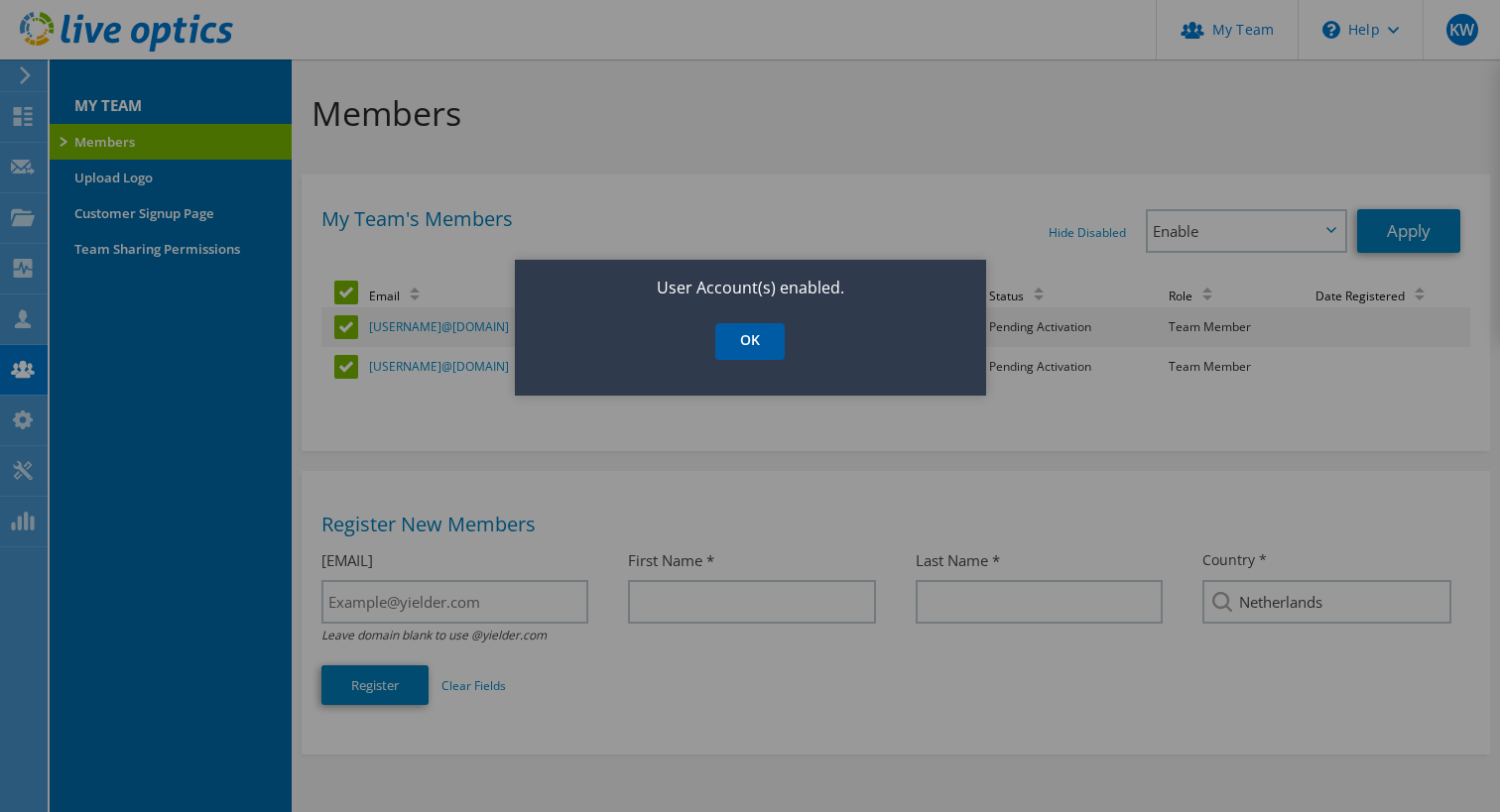 click on "OK" at bounding box center [750, 341] 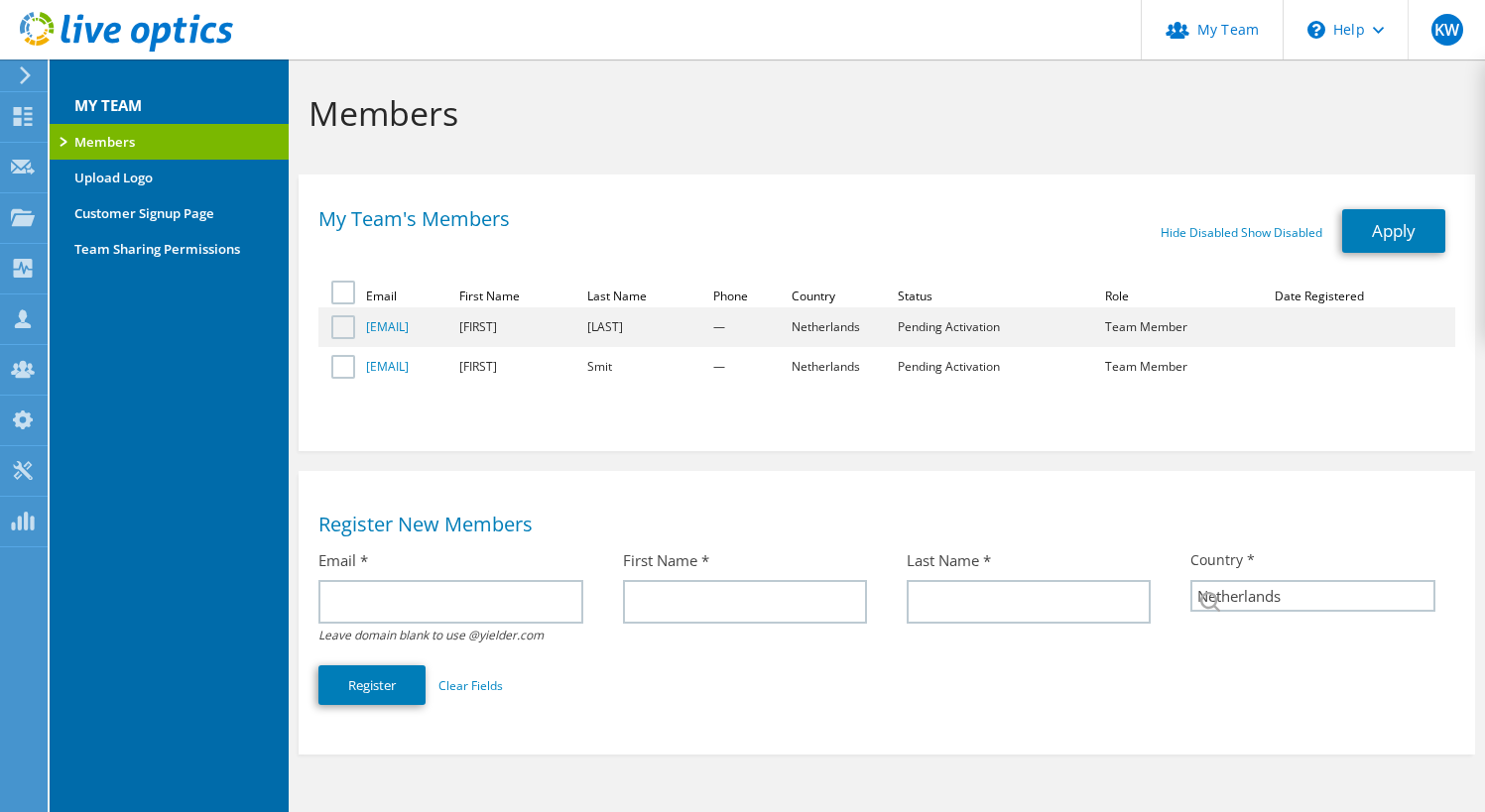 select on "160" 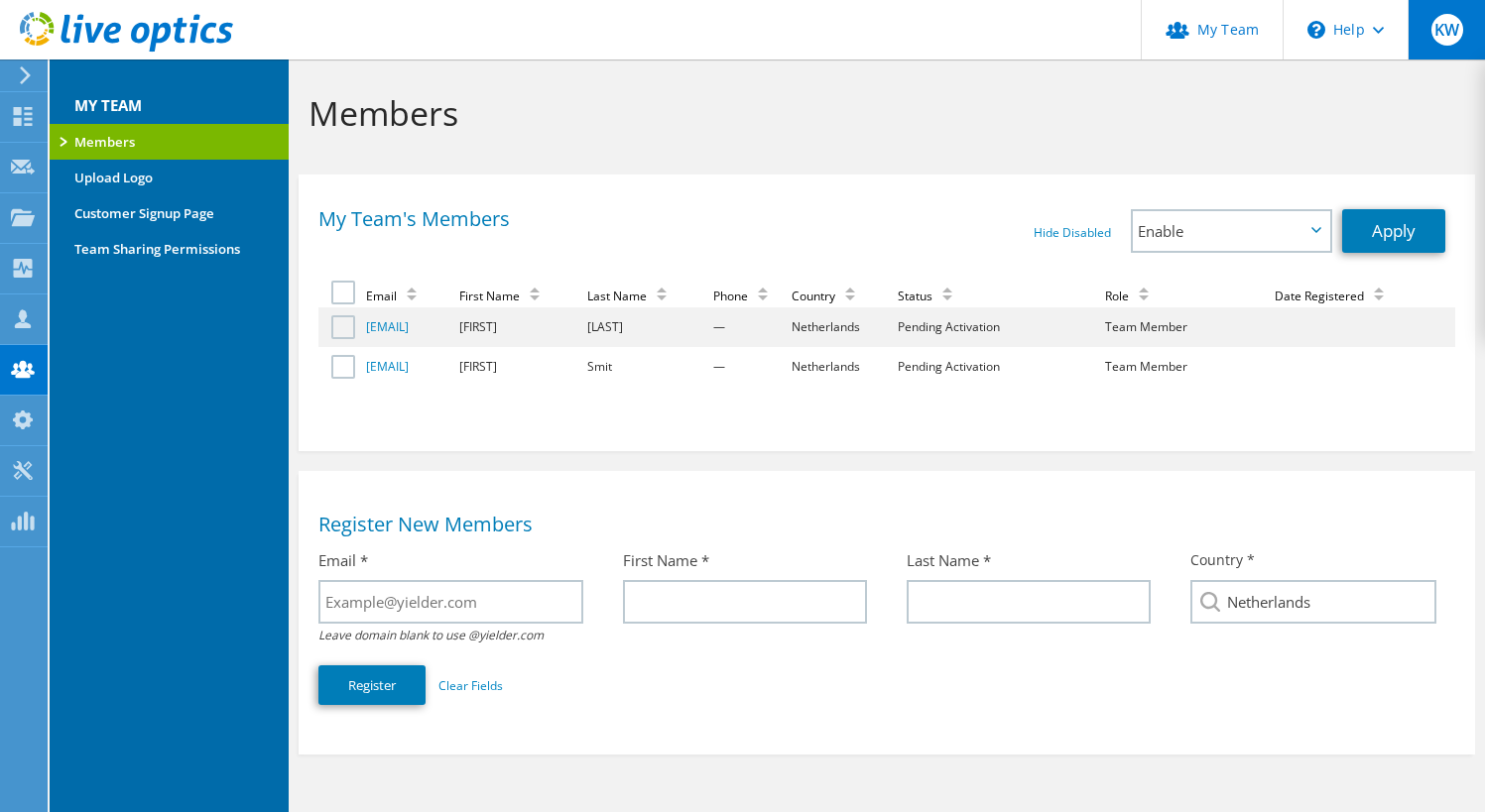 click on "KW" at bounding box center [1447, 30] 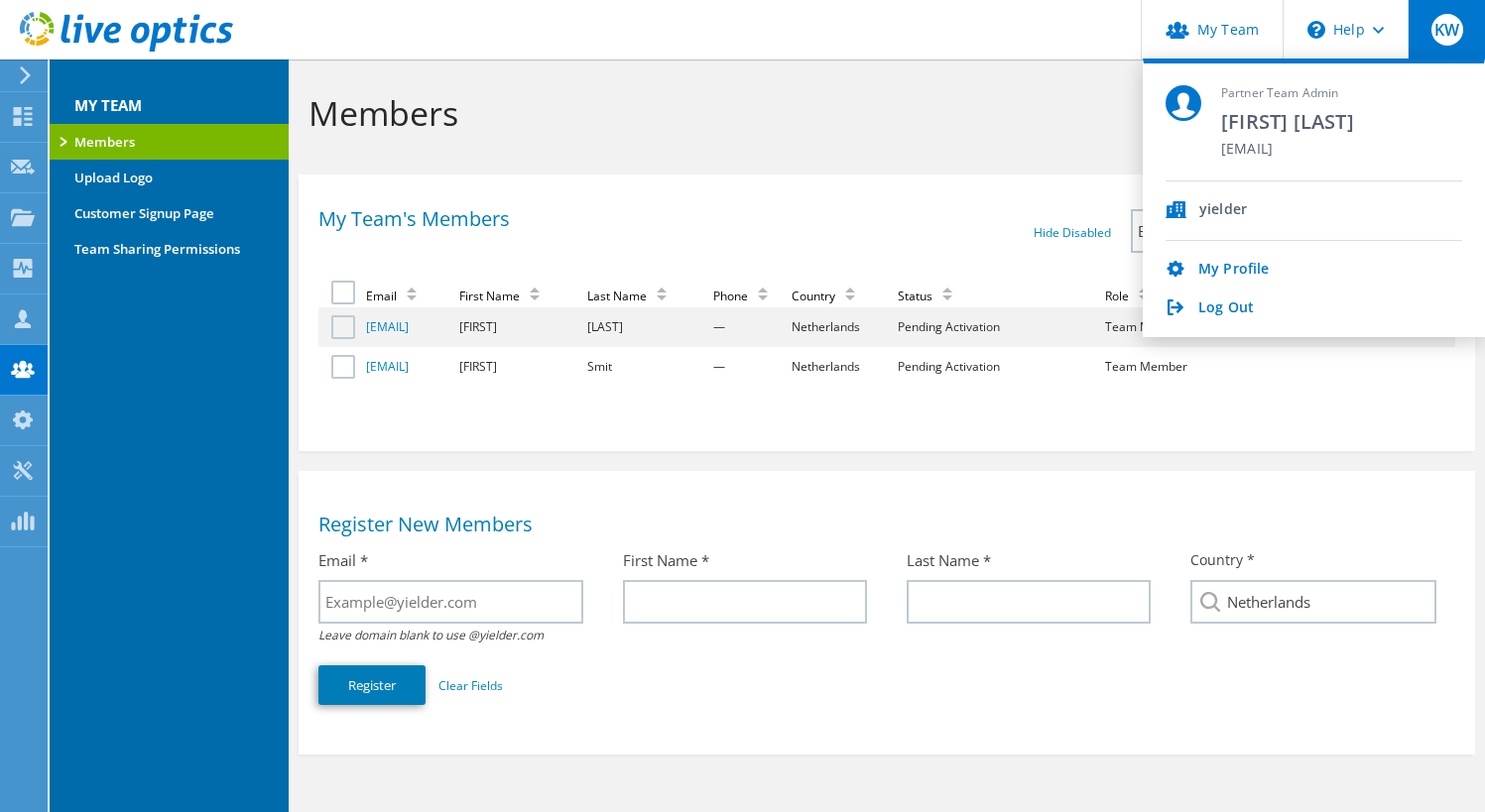 click on "Members" at bounding box center (882, 113) 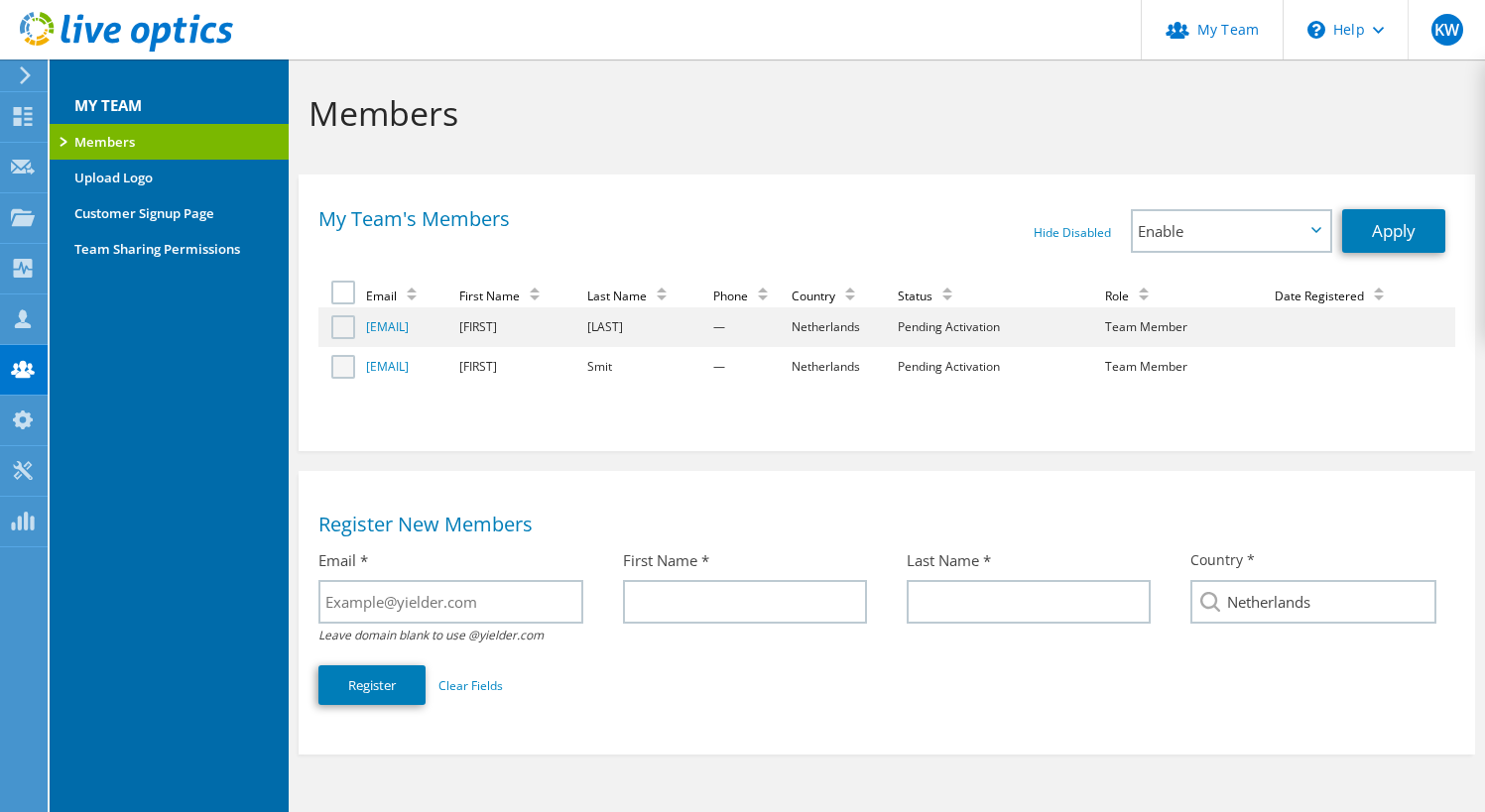 click at bounding box center [345, 367] 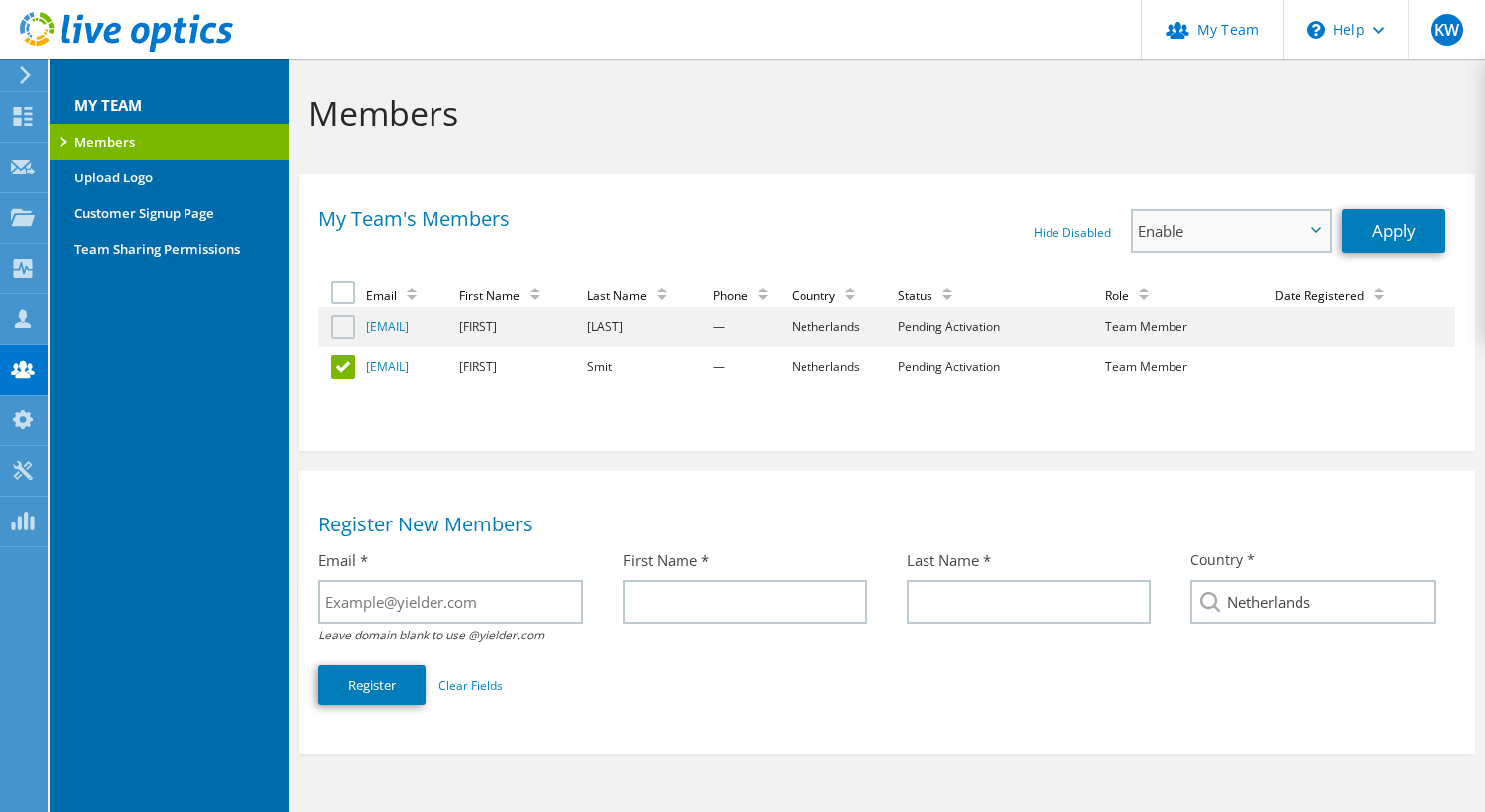 click on "Enable" at bounding box center (1231, 231) 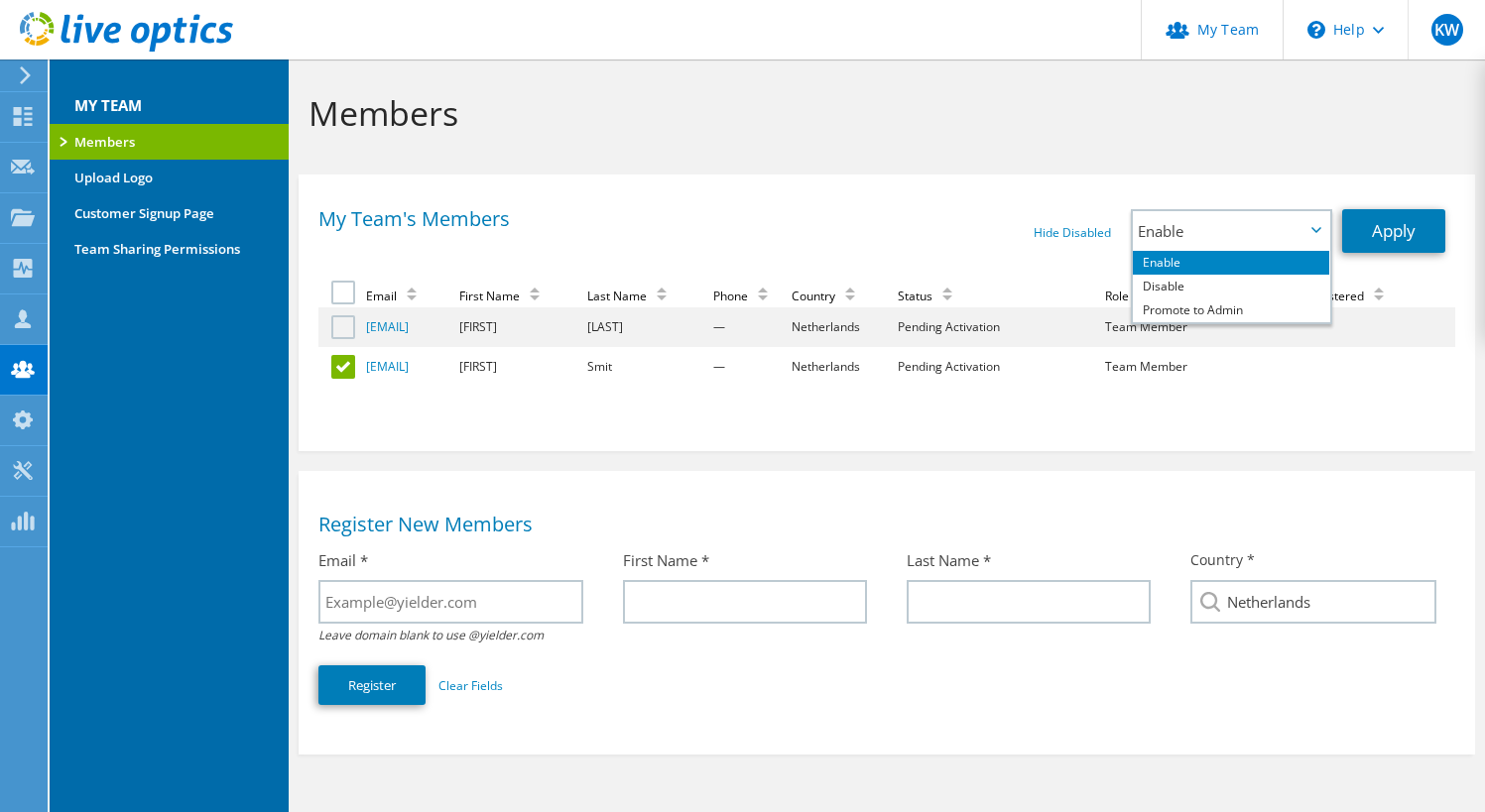 click at bounding box center [345, 367] 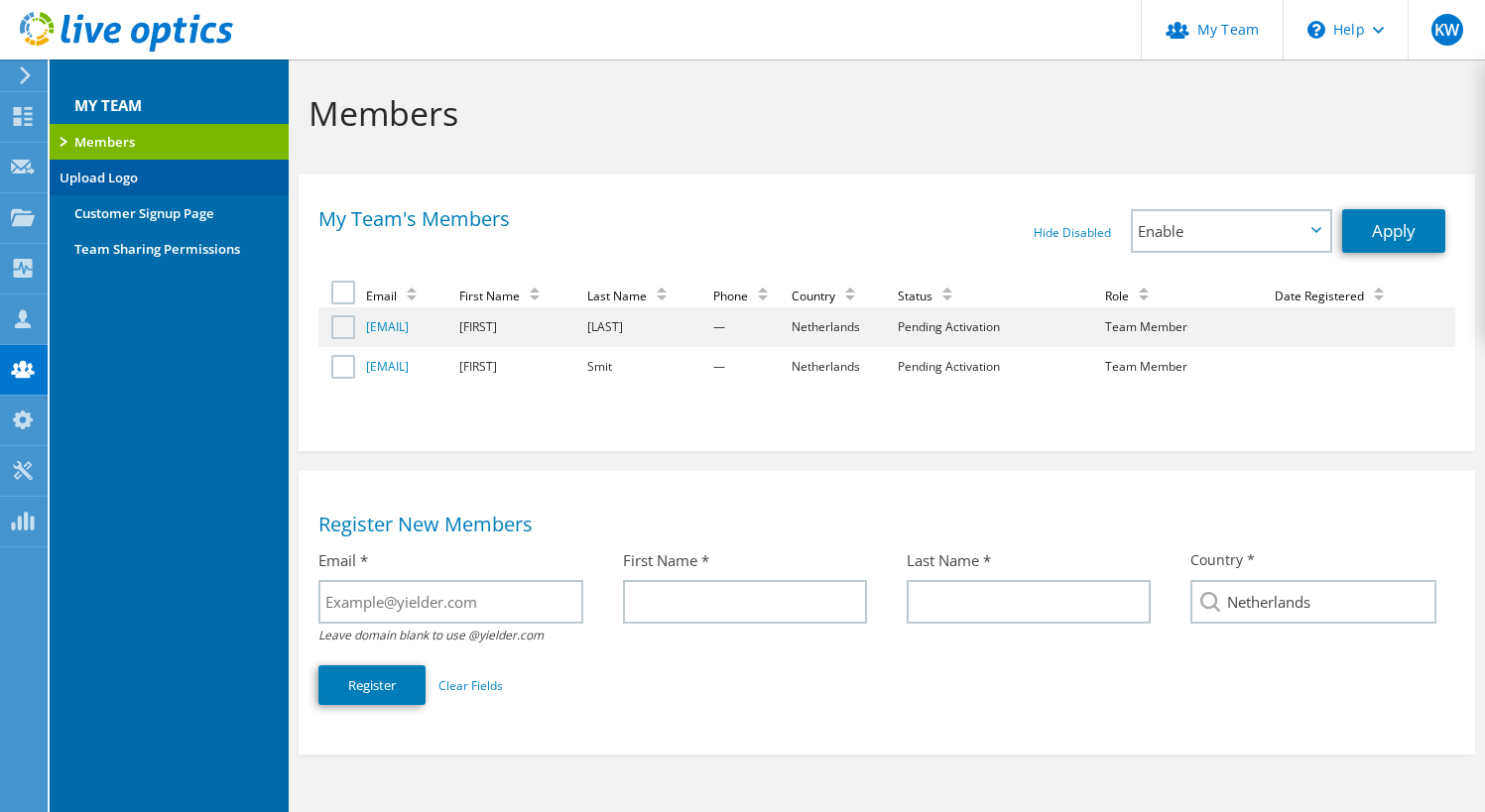 click on "Upload Logo" at bounding box center [169, 177] 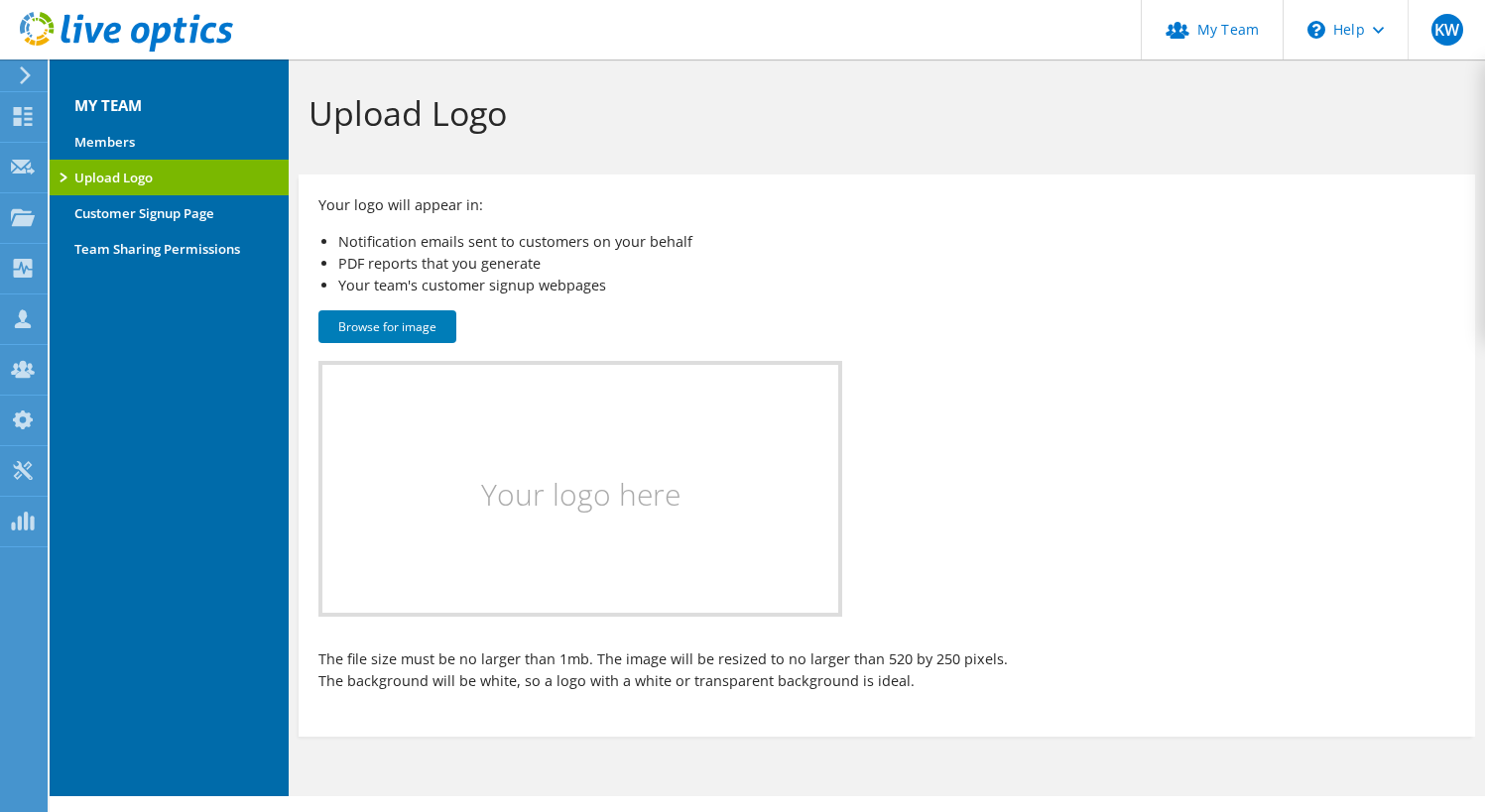 scroll, scrollTop: 0, scrollLeft: 0, axis: both 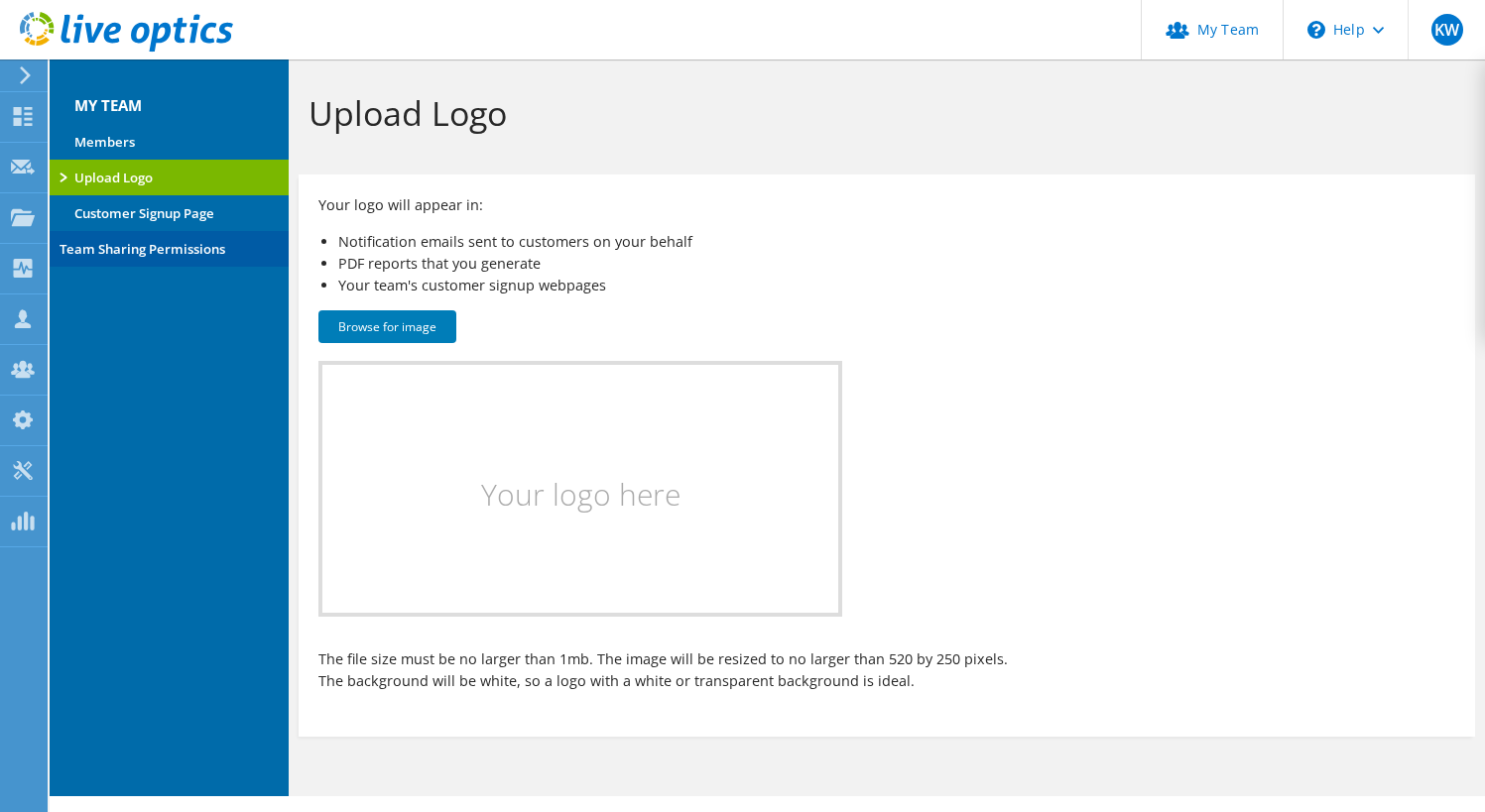 click on "Team Sharing Permissions" at bounding box center [169, 249] 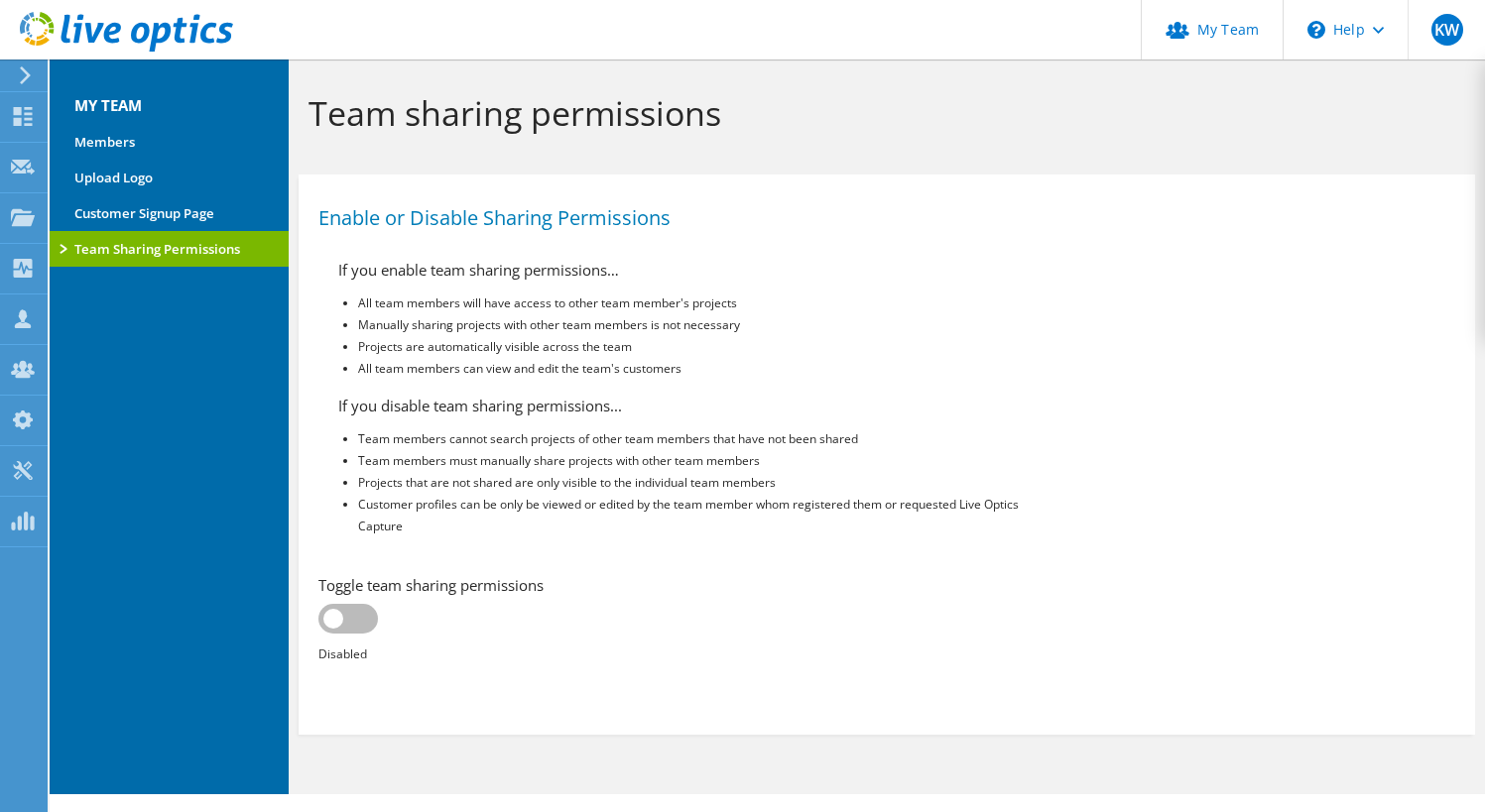 scroll, scrollTop: 0, scrollLeft: 0, axis: both 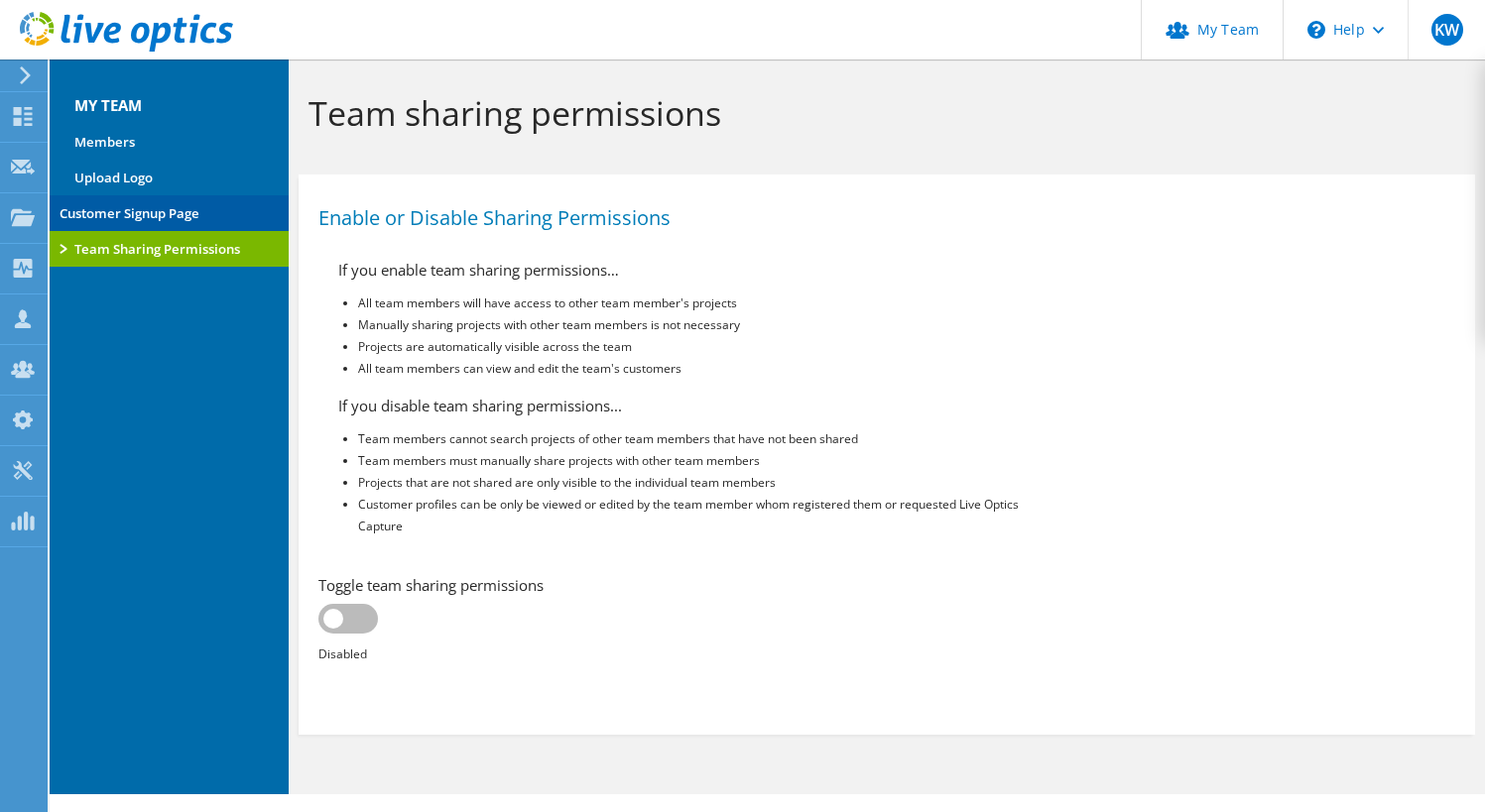 click on "Customer Signup Page" at bounding box center (169, 213) 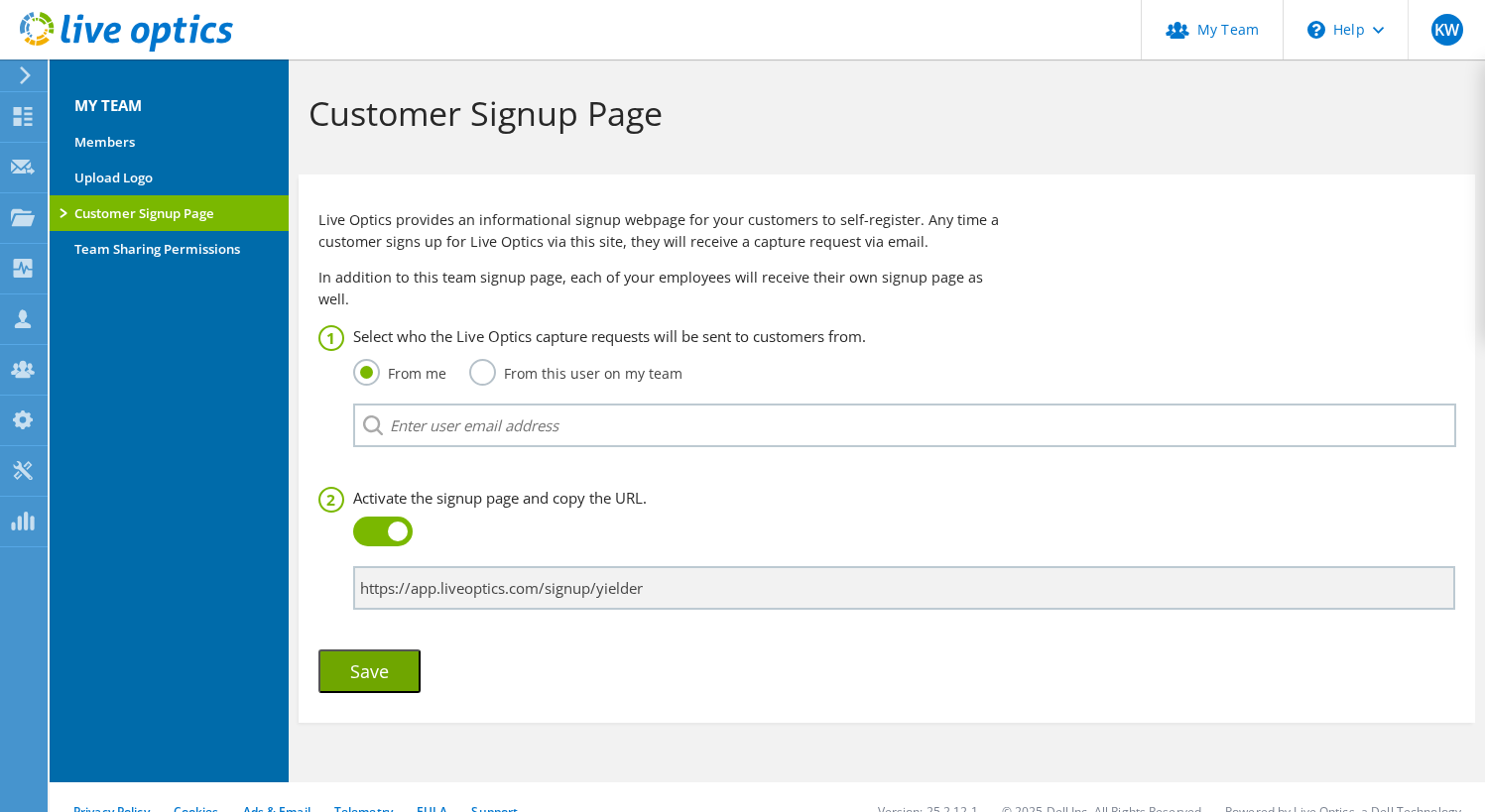 scroll, scrollTop: 0, scrollLeft: 0, axis: both 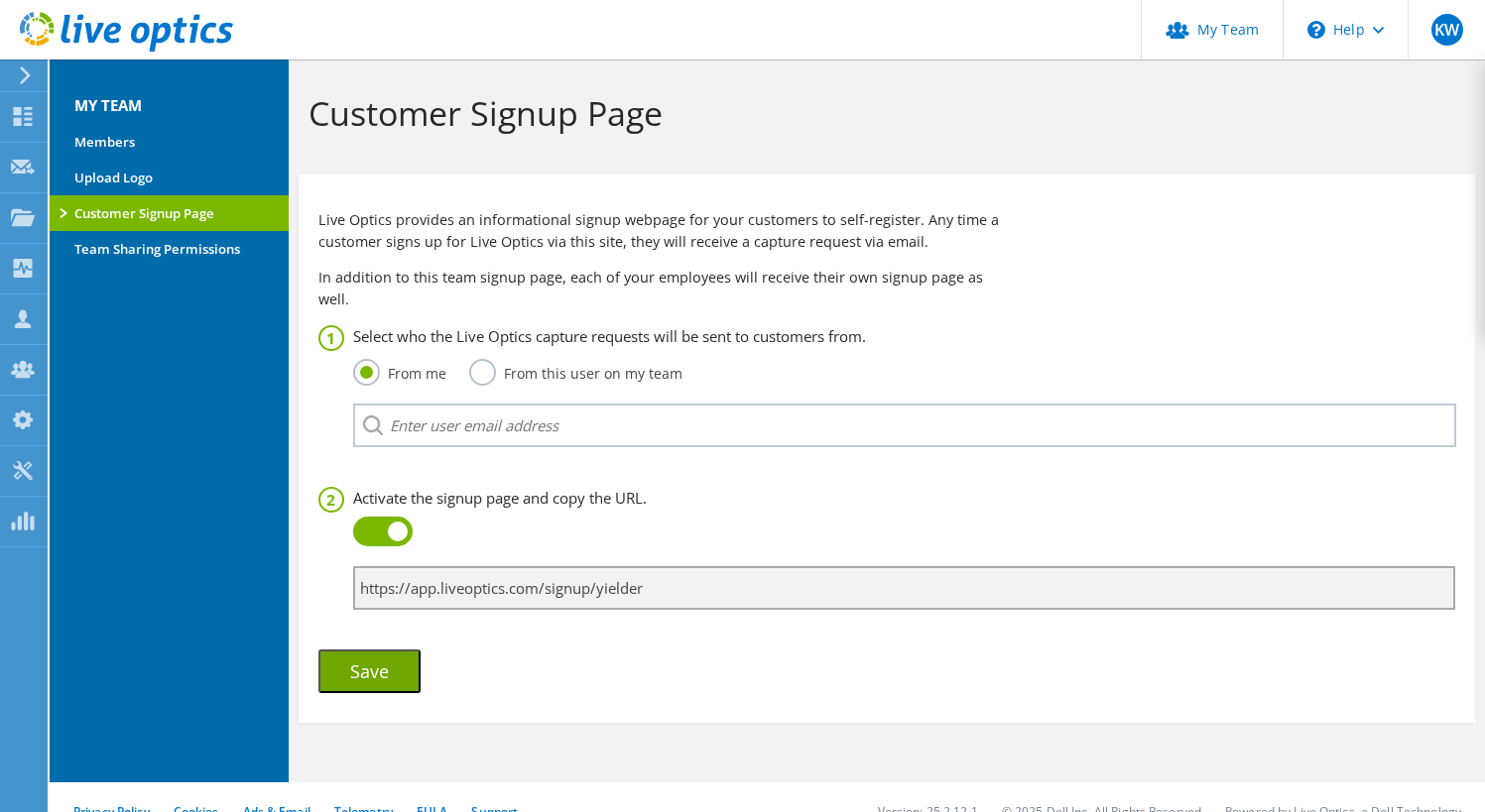 drag, startPoint x: 664, startPoint y: 563, endPoint x: 355, endPoint y: 571, distance: 309.10354 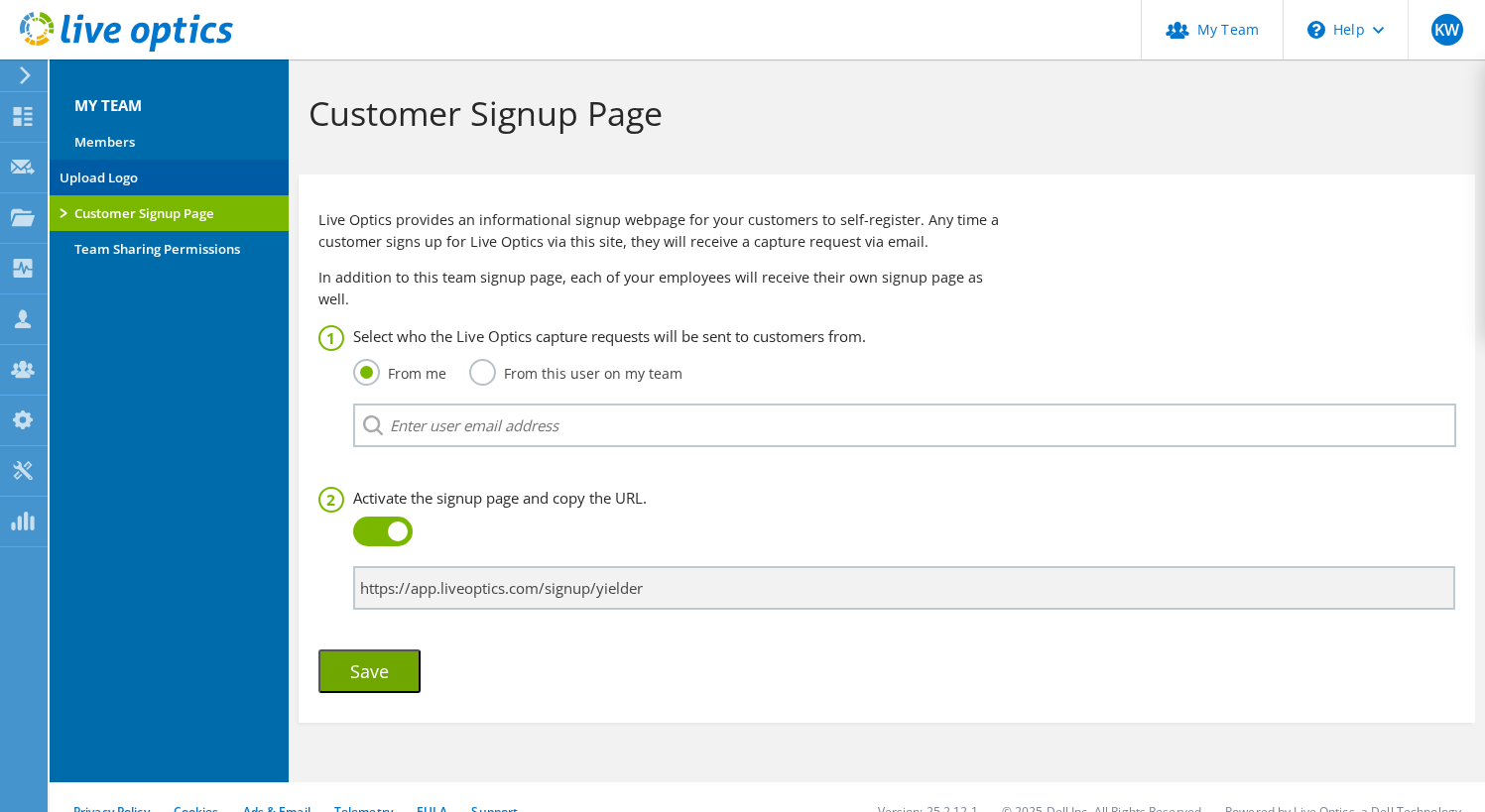 click on "Upload Logo" at bounding box center (169, 177) 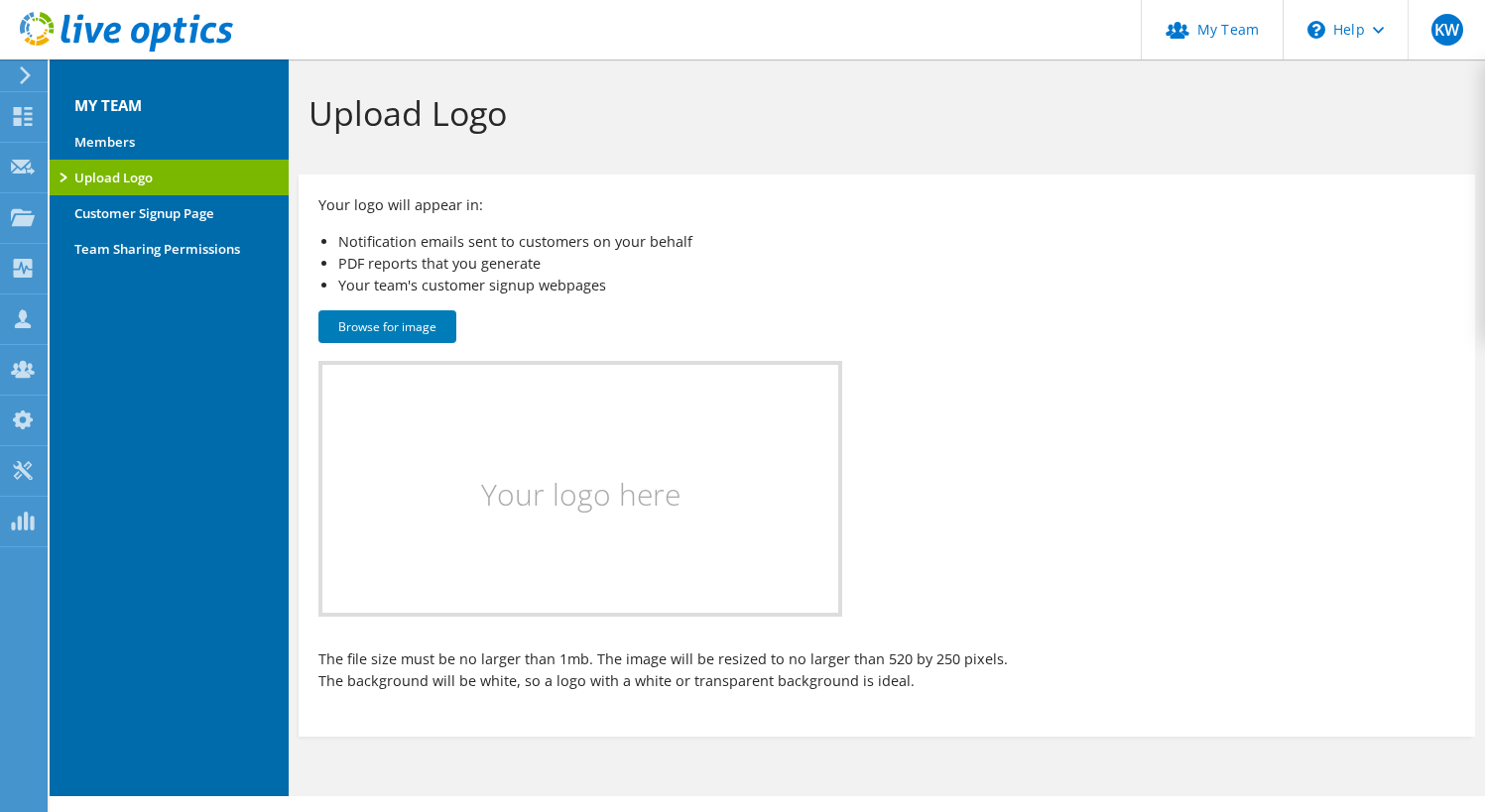 scroll, scrollTop: 0, scrollLeft: 0, axis: both 